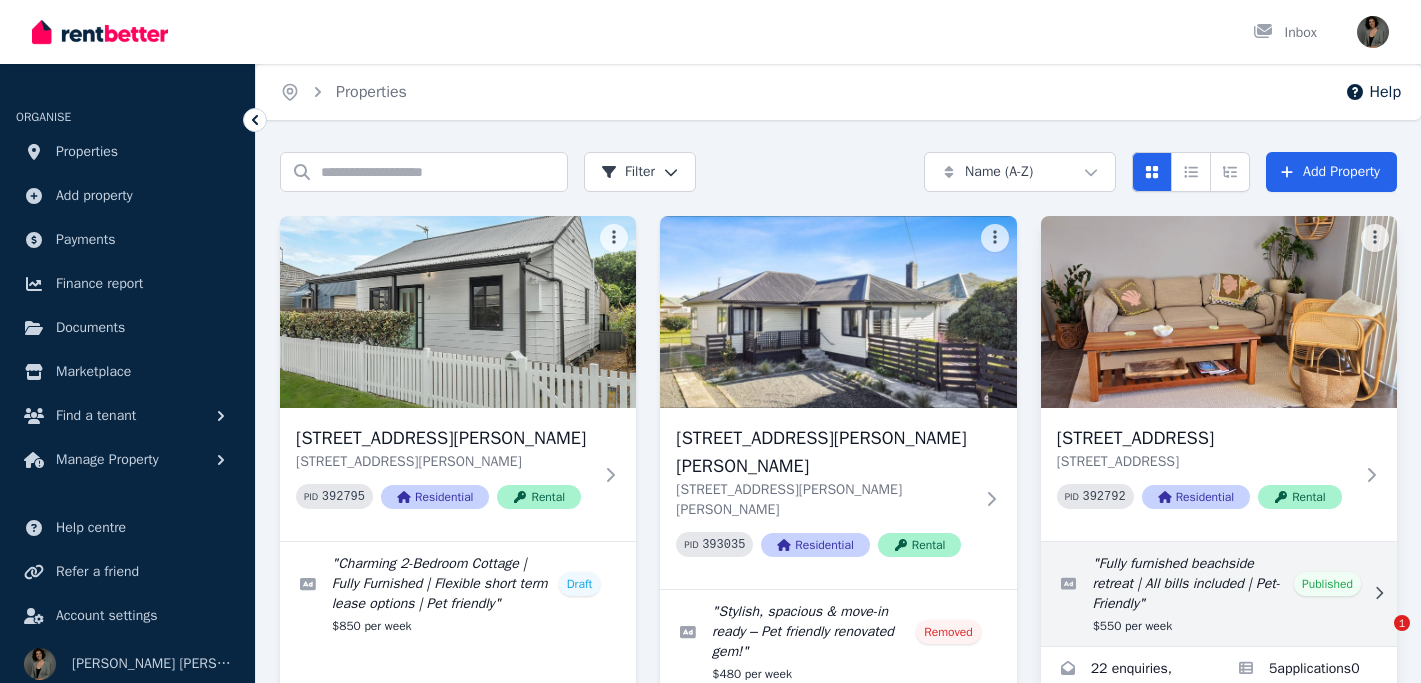 scroll, scrollTop: 127, scrollLeft: 0, axis: vertical 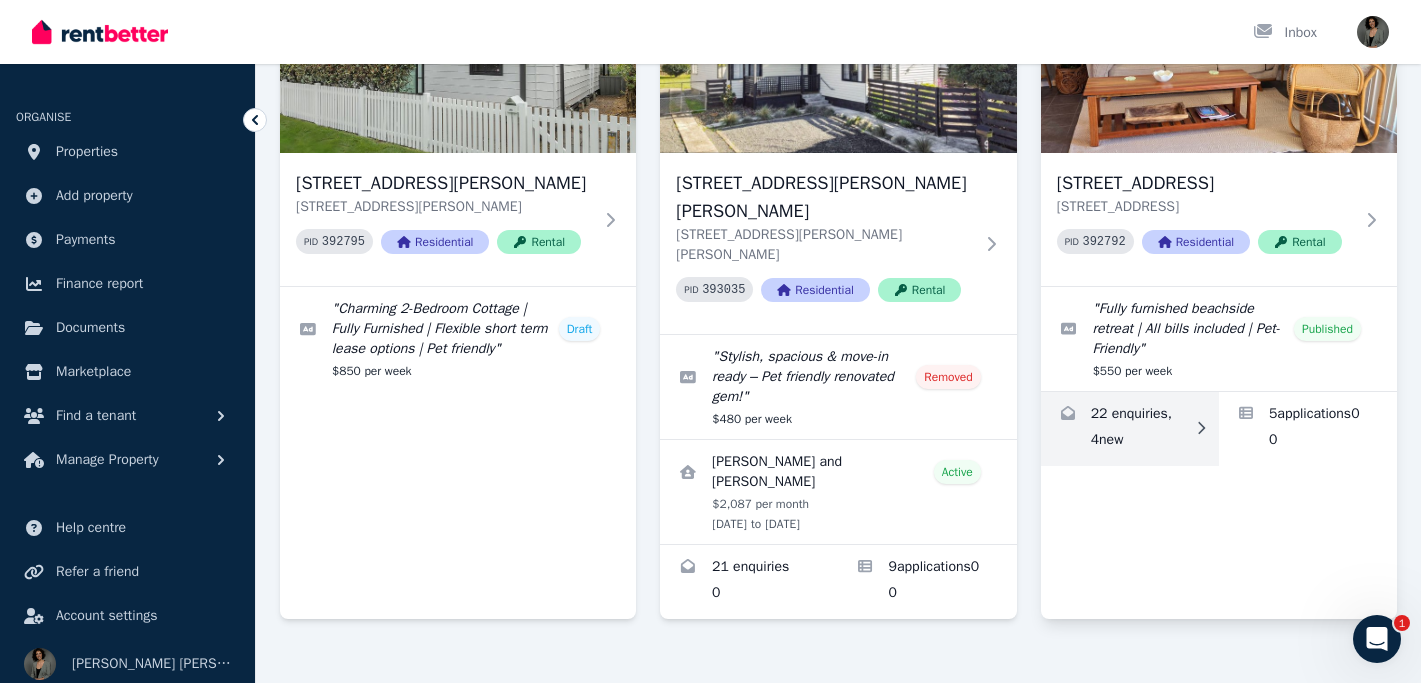 click at bounding box center [1130, 429] 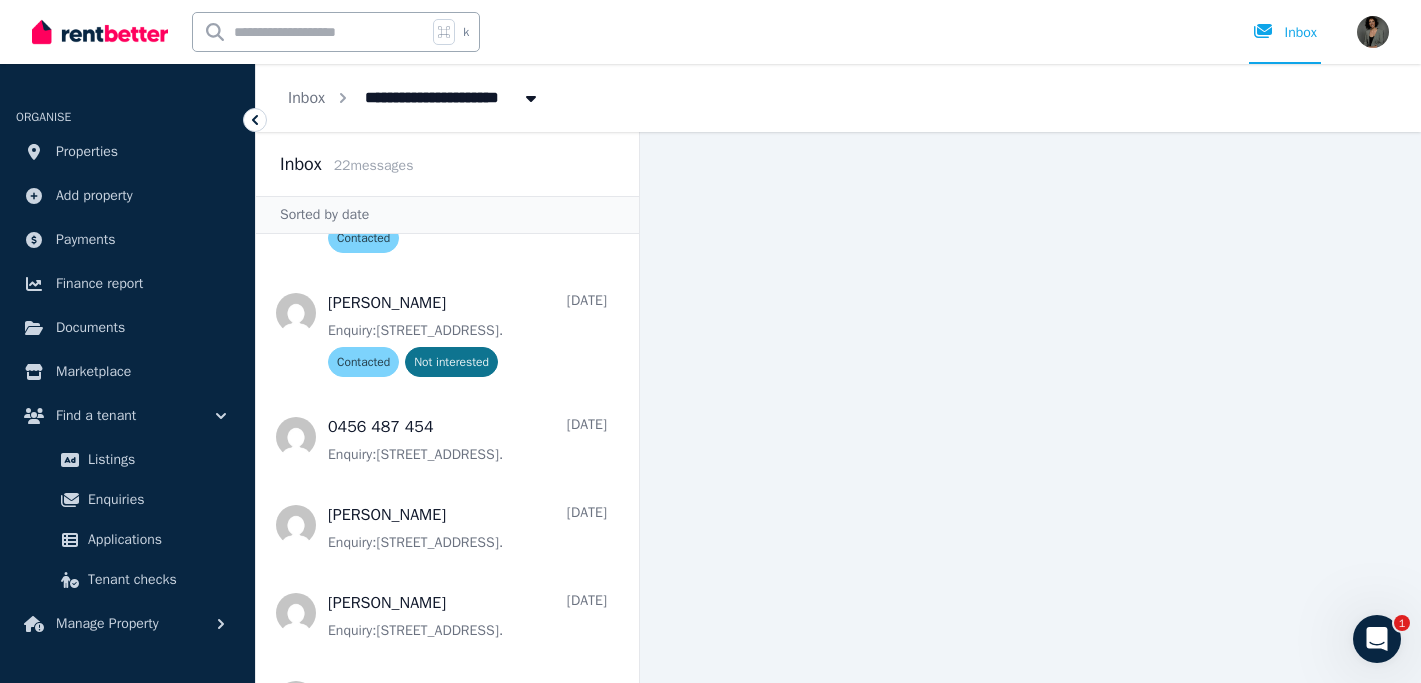 scroll, scrollTop: 0, scrollLeft: 0, axis: both 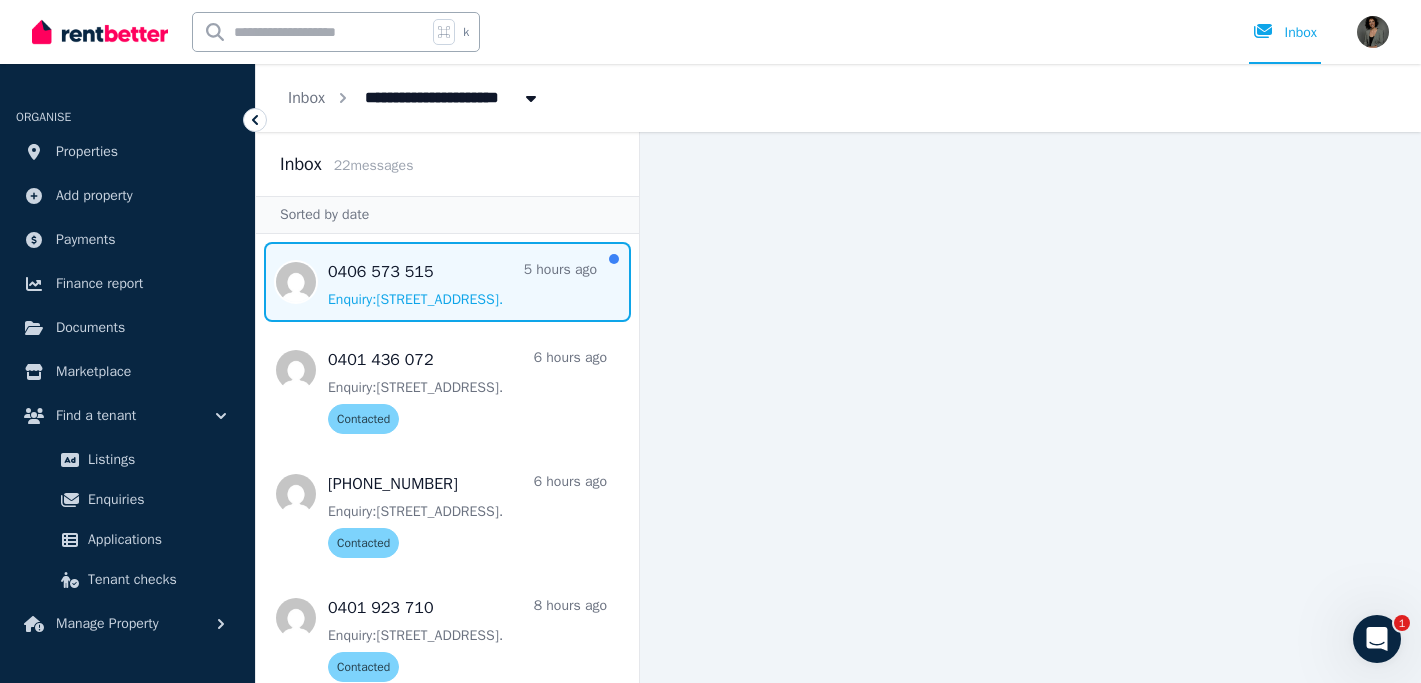 click at bounding box center [447, 282] 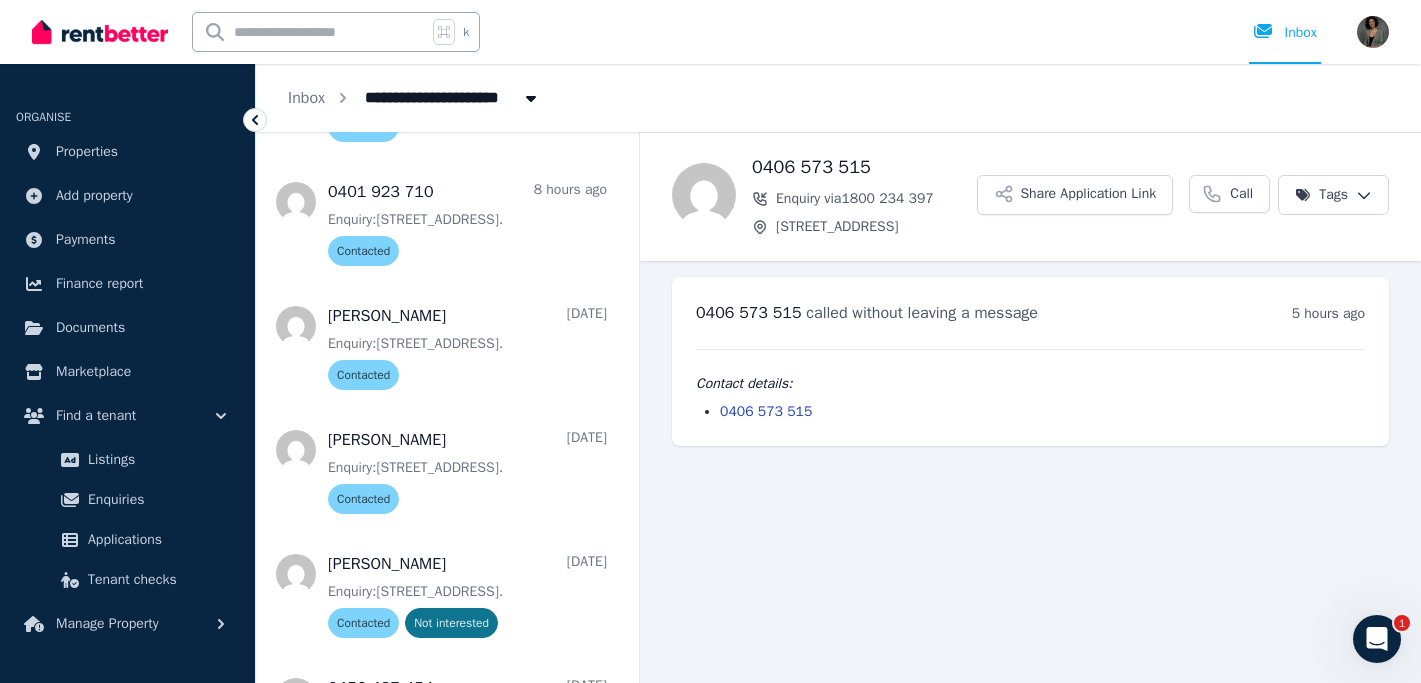 scroll, scrollTop: 418, scrollLeft: 0, axis: vertical 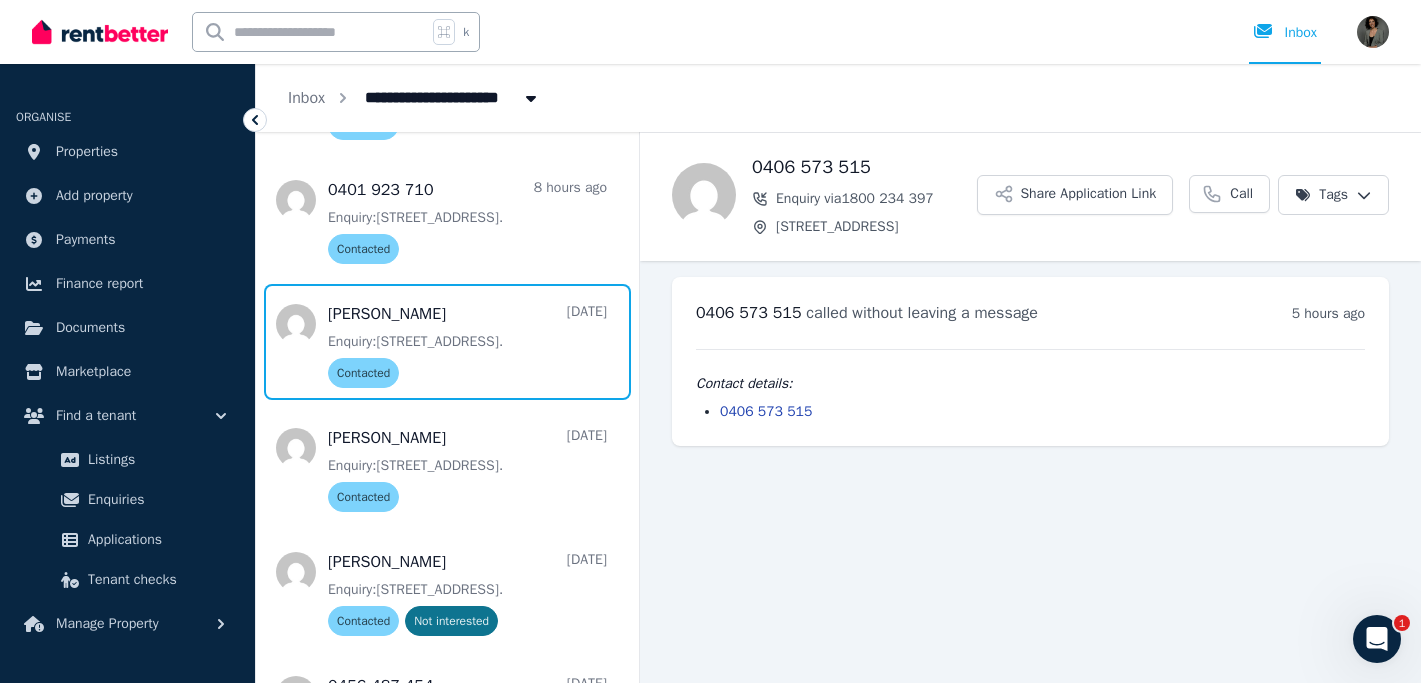 click at bounding box center [447, 342] 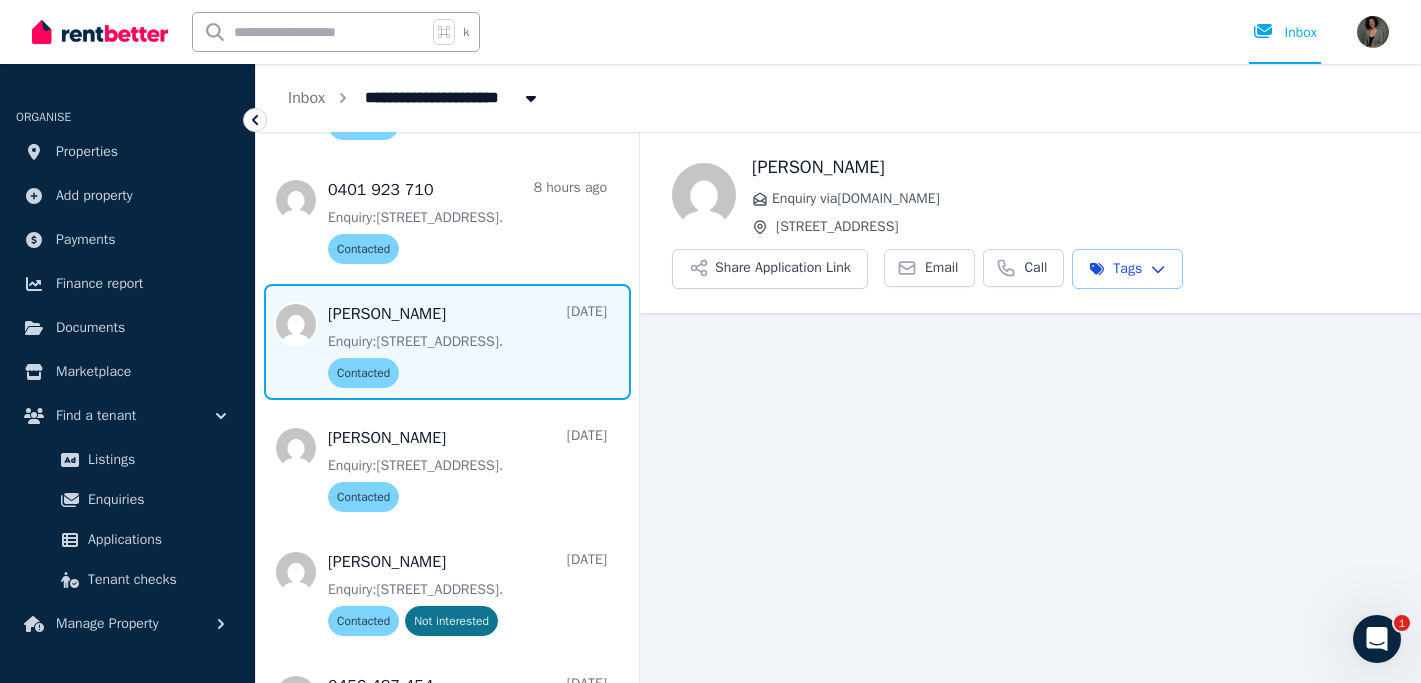 scroll, scrollTop: 0, scrollLeft: 0, axis: both 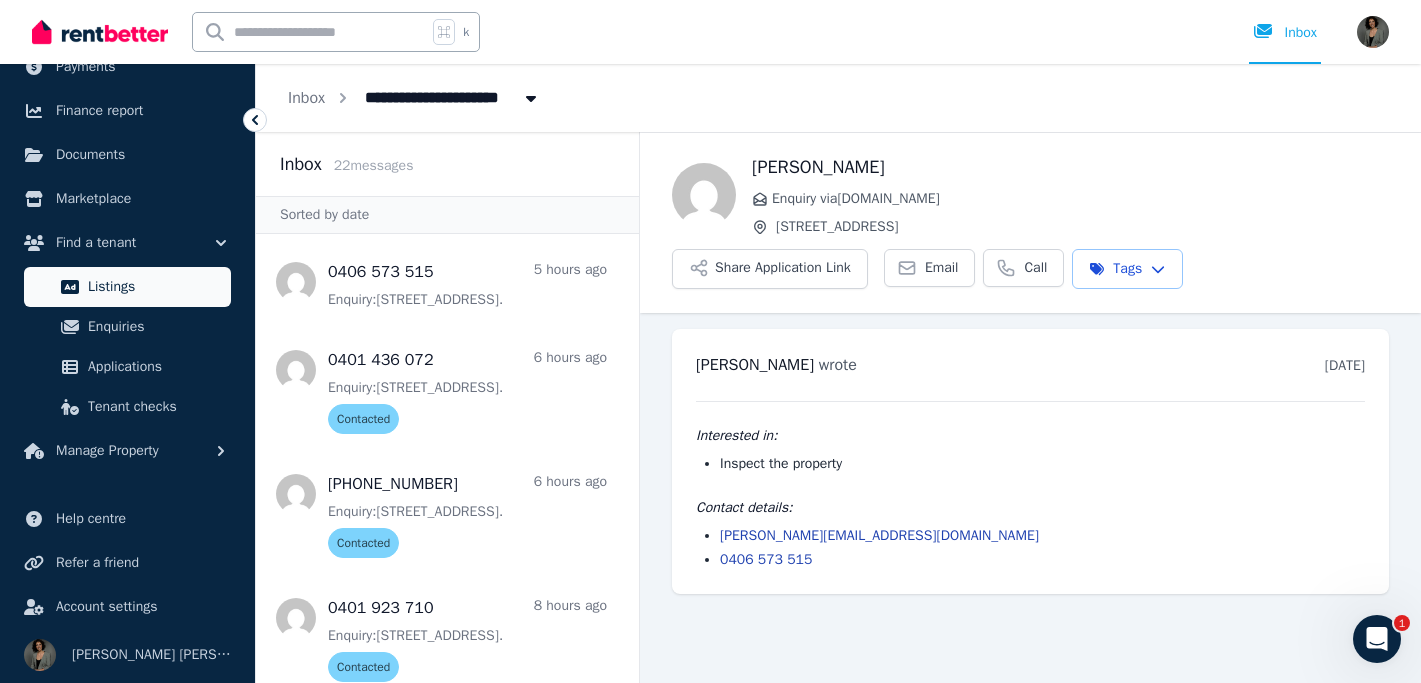 click on "Listings" at bounding box center (155, 287) 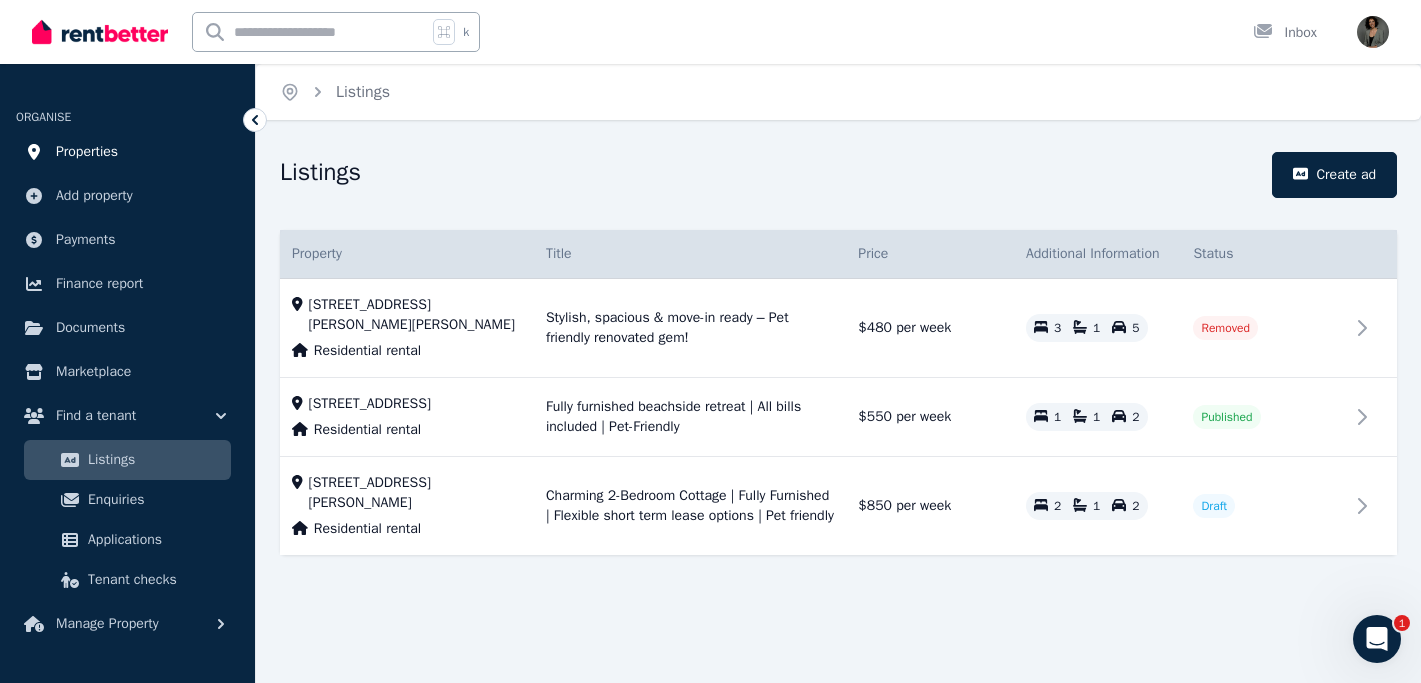 click on "Properties" at bounding box center (87, 152) 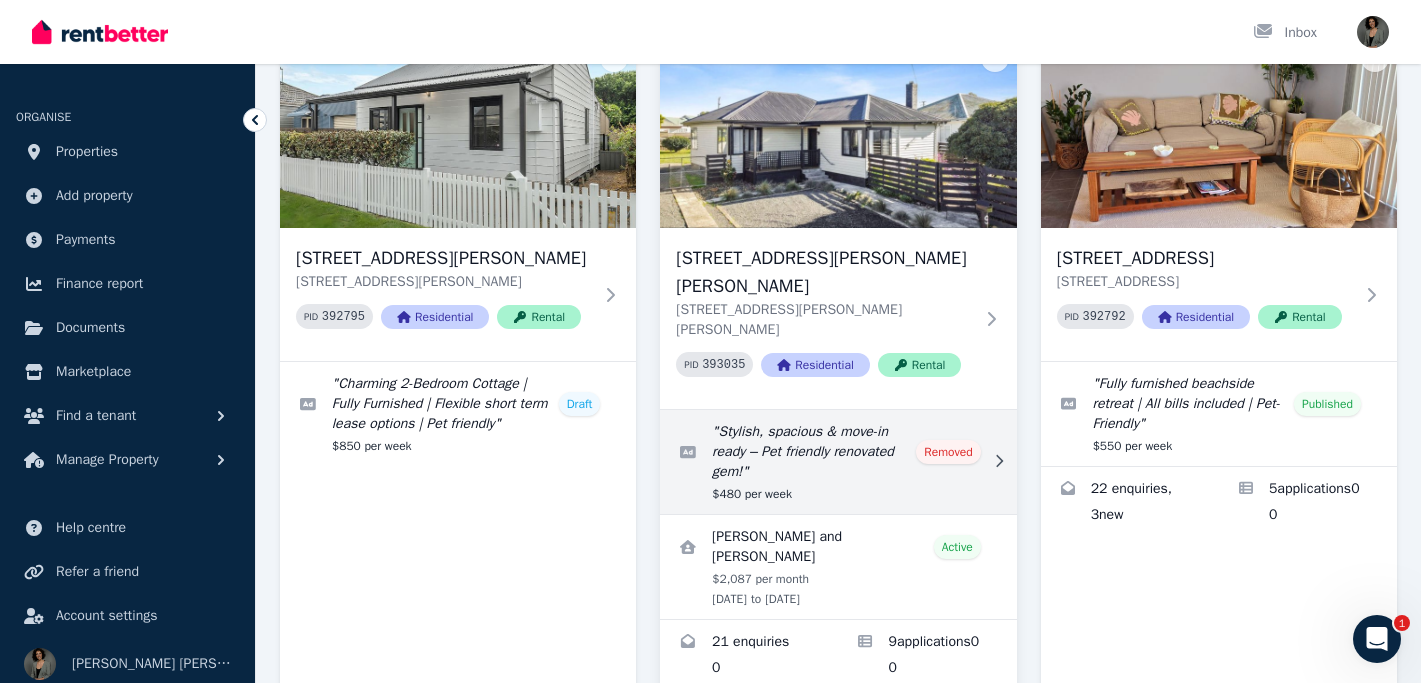 scroll, scrollTop: 175, scrollLeft: 0, axis: vertical 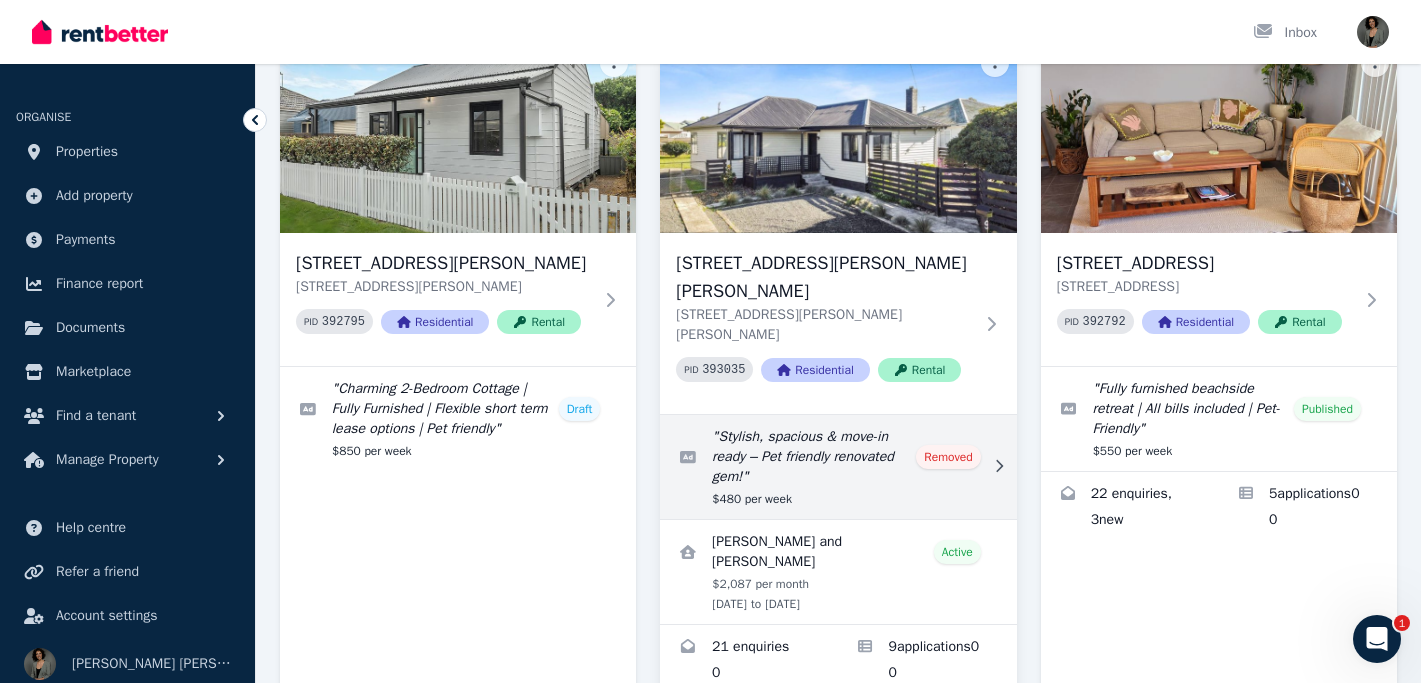 click at bounding box center (838, 467) 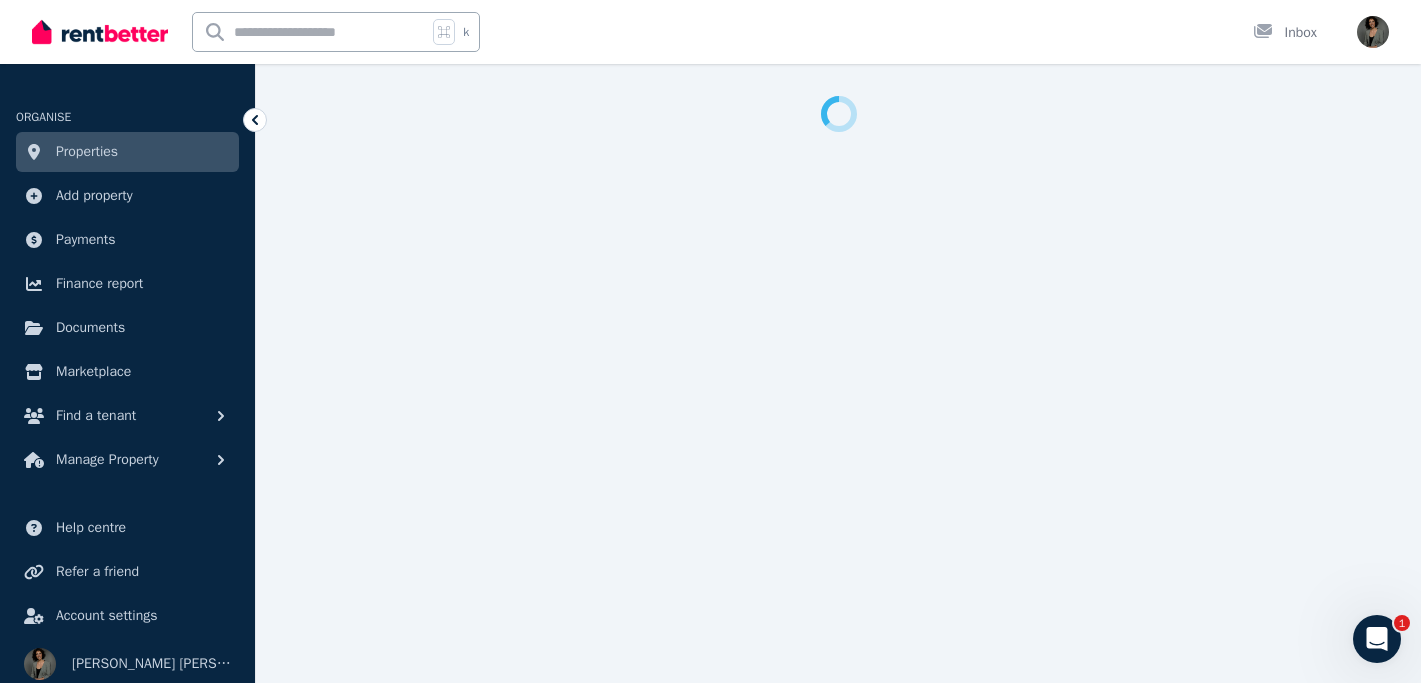 select on "**********" 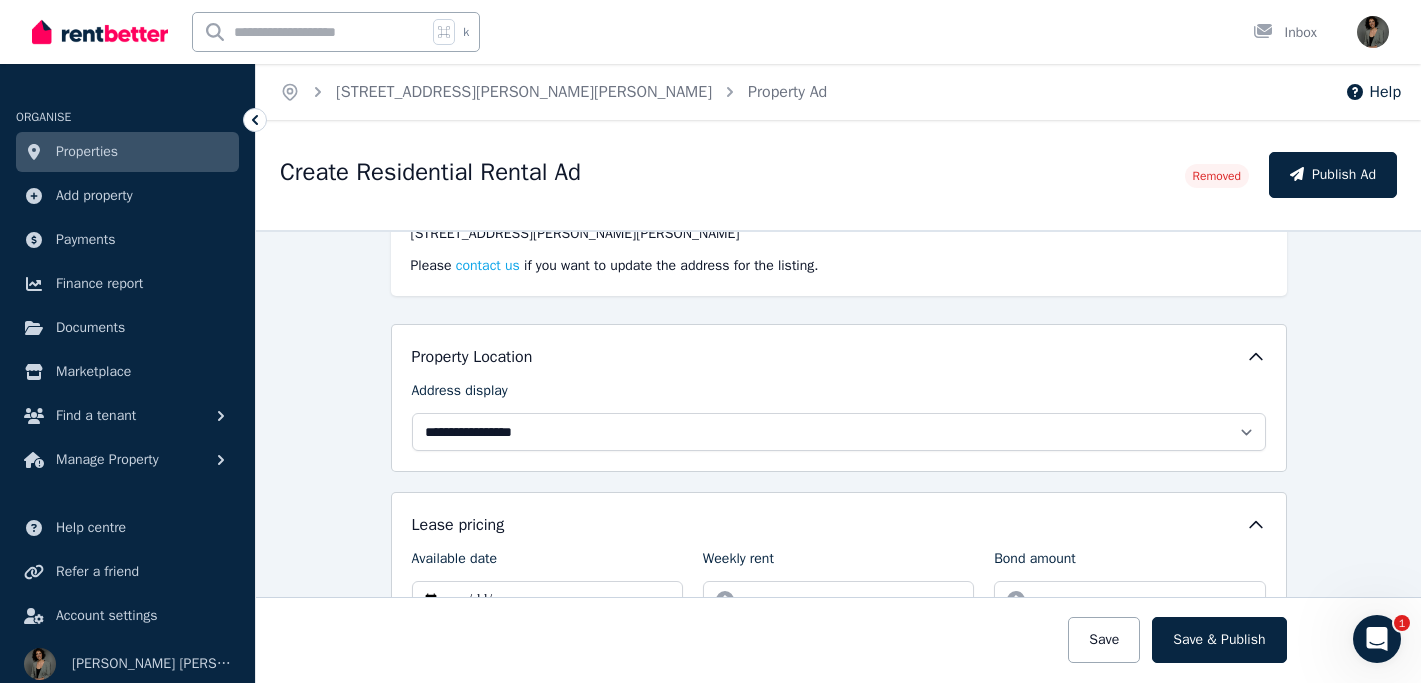 scroll, scrollTop: 0, scrollLeft: 0, axis: both 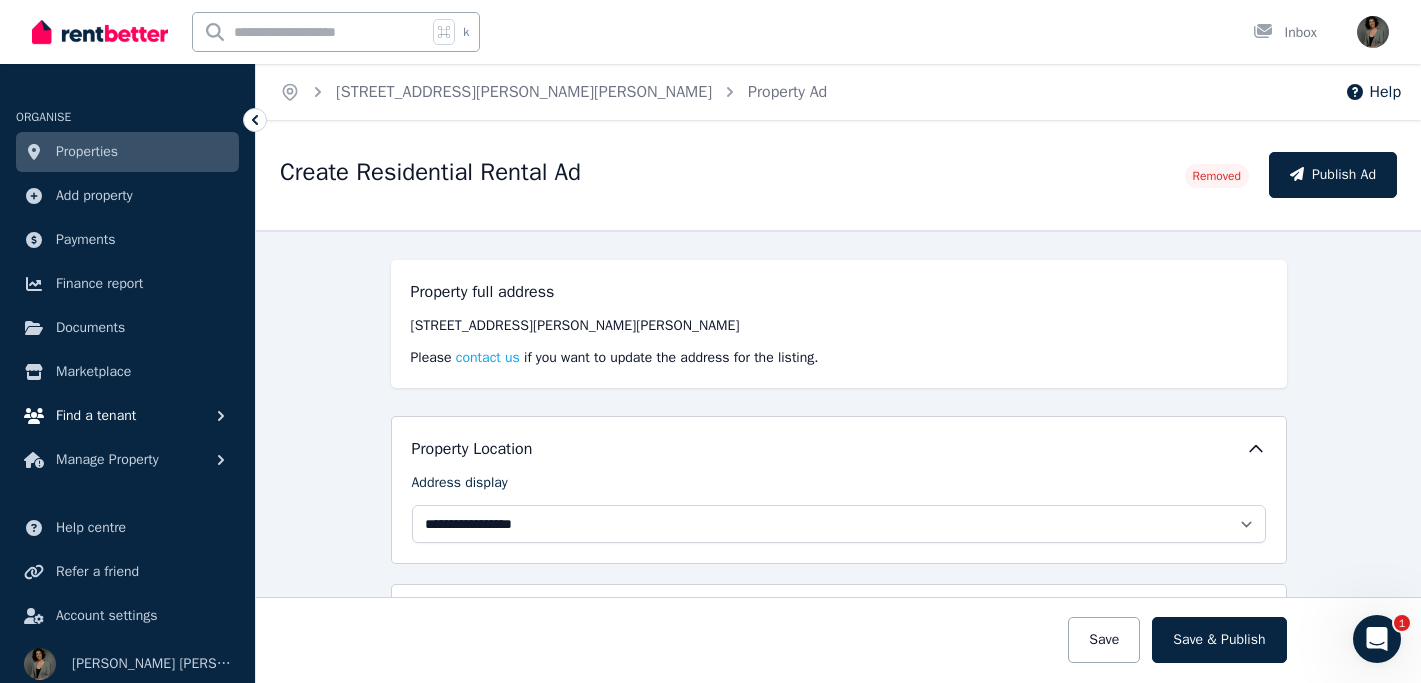 click on "Find a tenant" at bounding box center [96, 416] 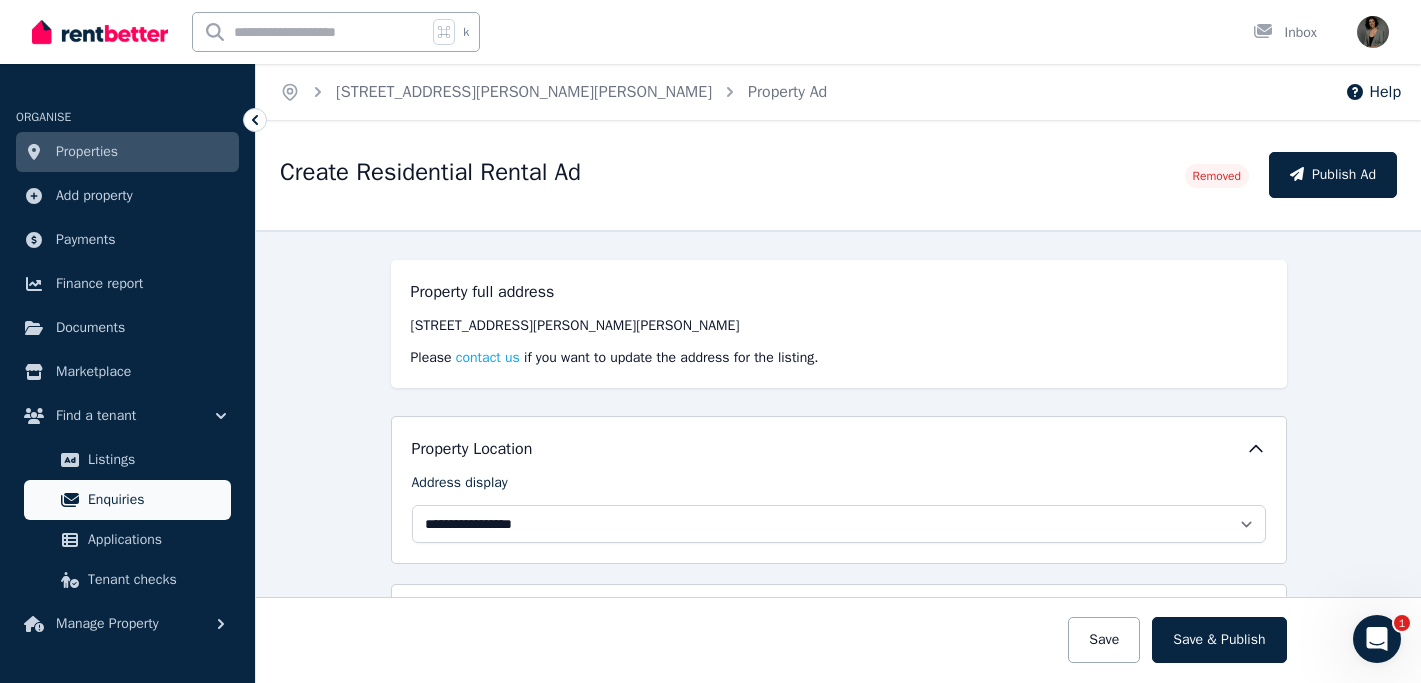 click on "Enquiries" at bounding box center (155, 500) 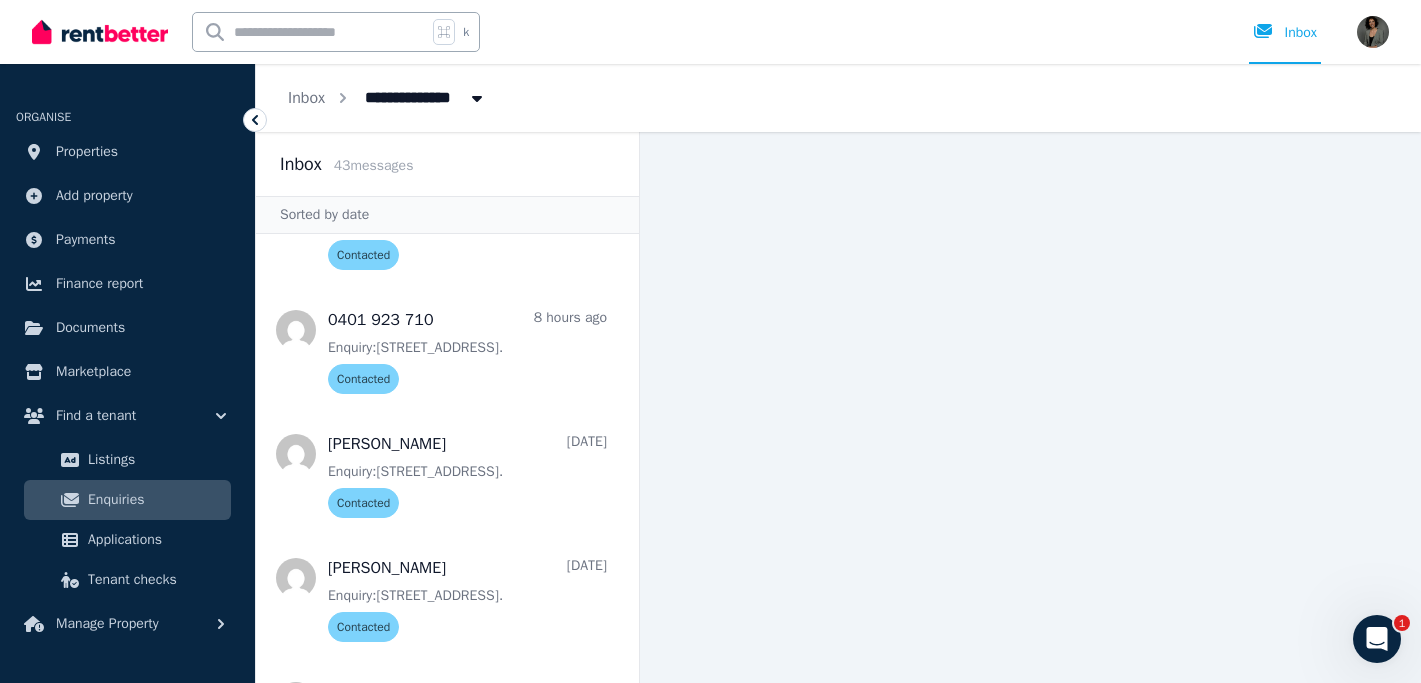 scroll, scrollTop: 306, scrollLeft: 0, axis: vertical 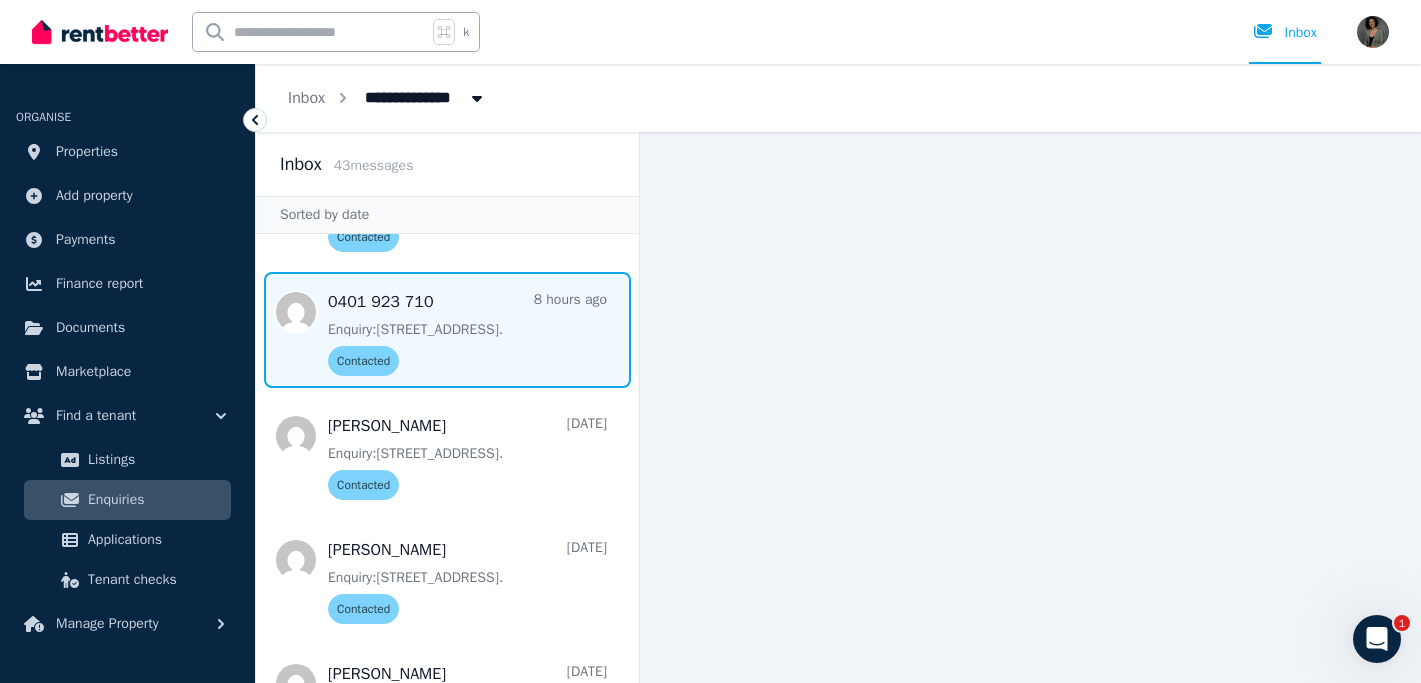 click at bounding box center [447, 330] 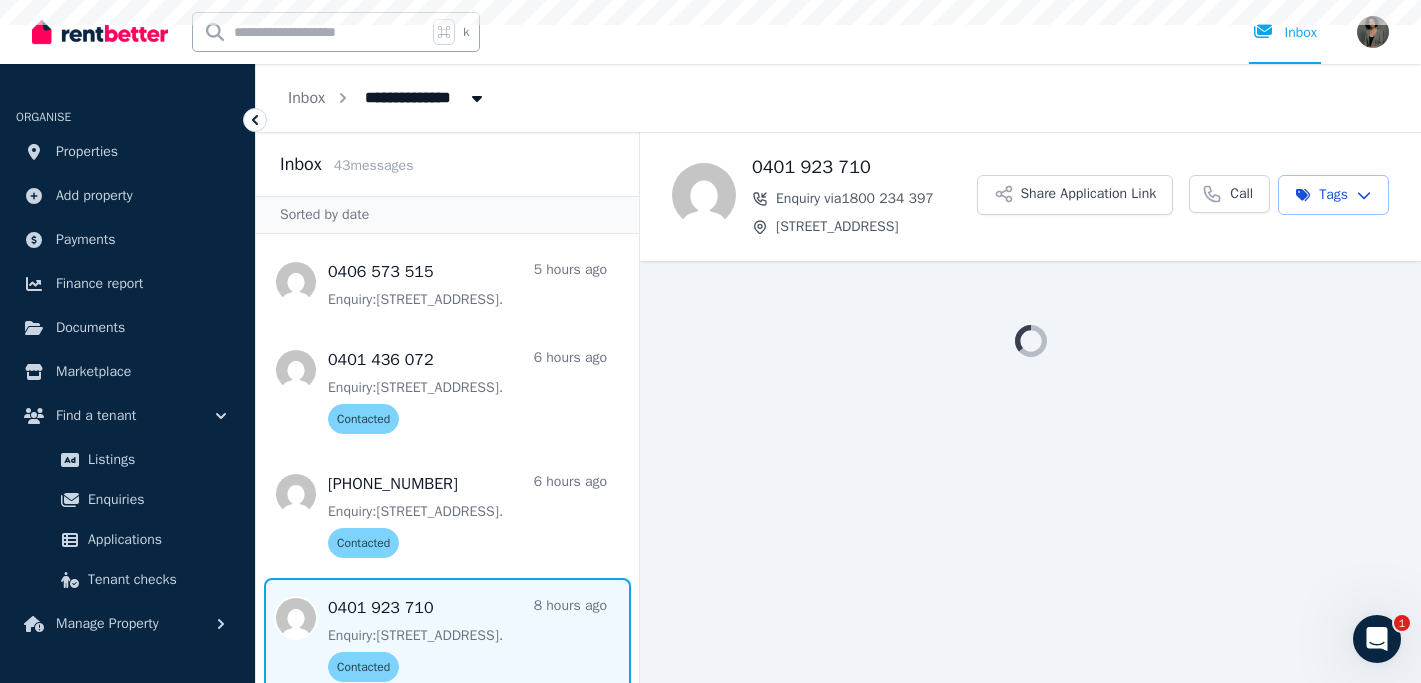 scroll, scrollTop: 0, scrollLeft: 0, axis: both 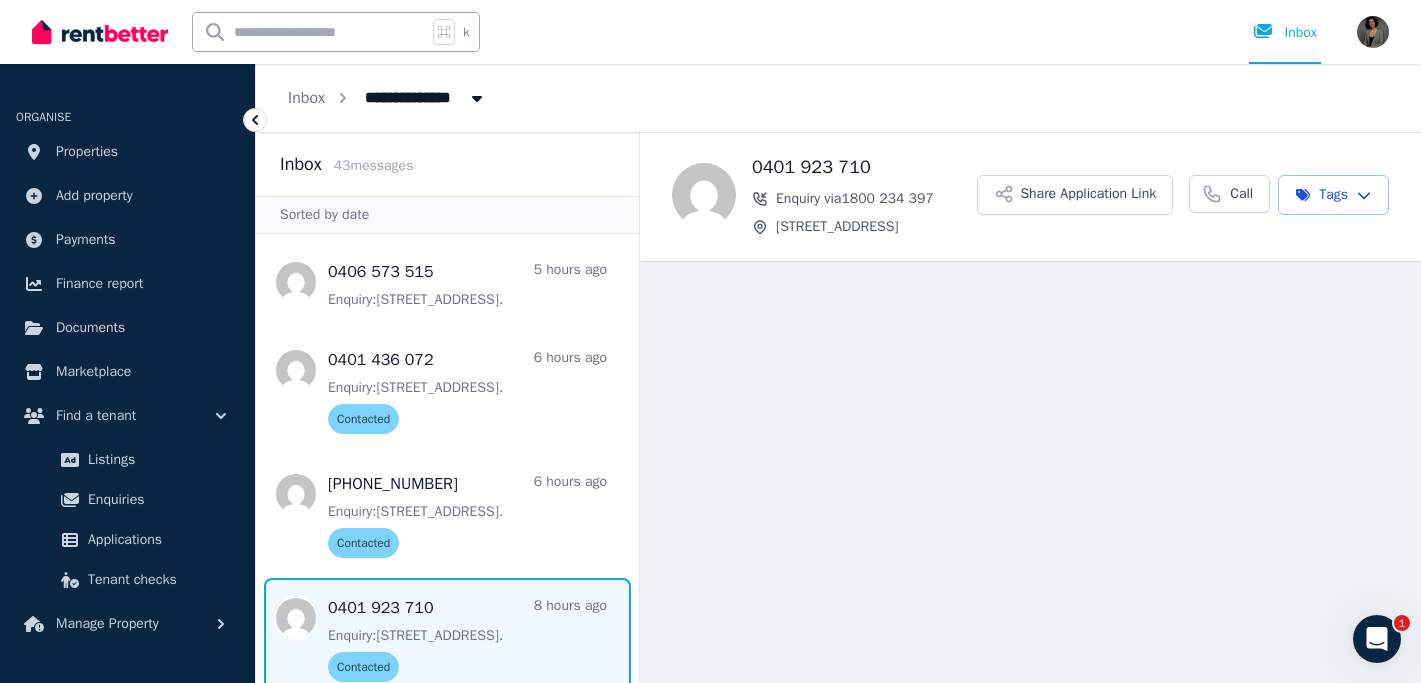 click on "**********" at bounding box center (710, 341) 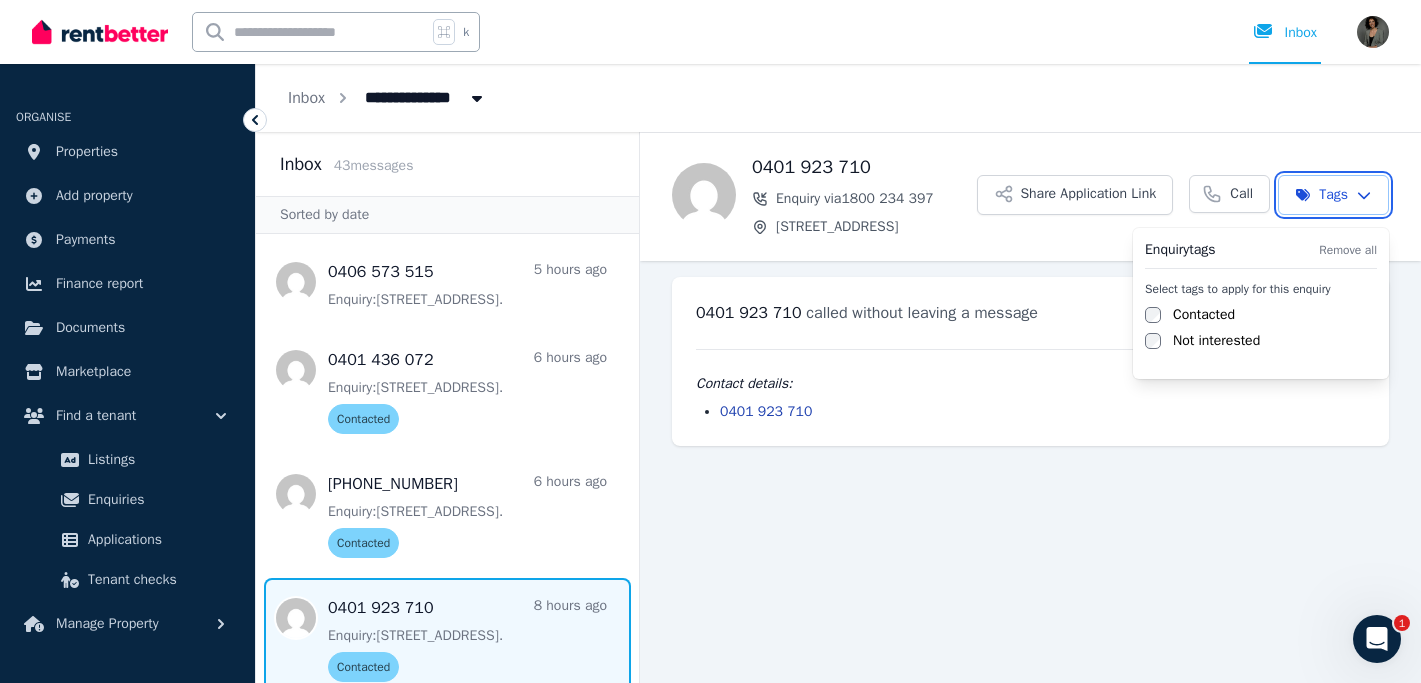 click on "**********" at bounding box center [710, 341] 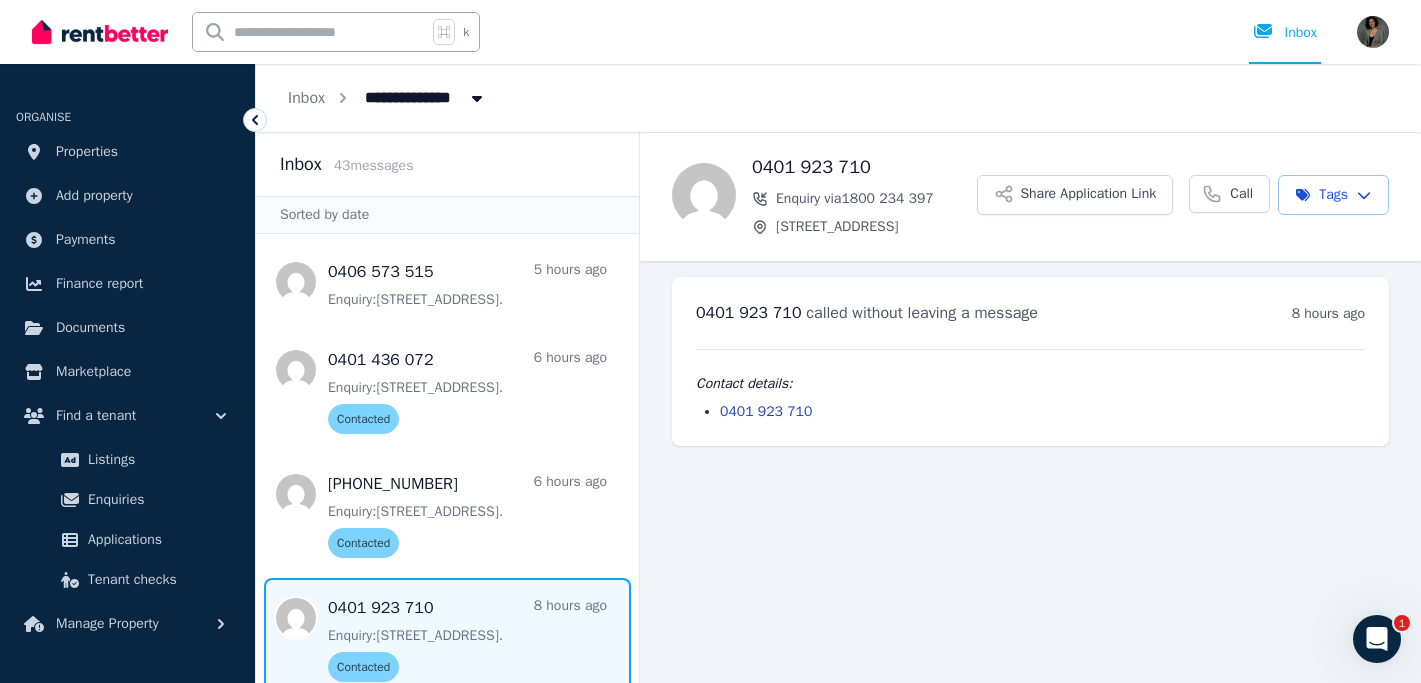click on "Applications" at bounding box center [155, 540] 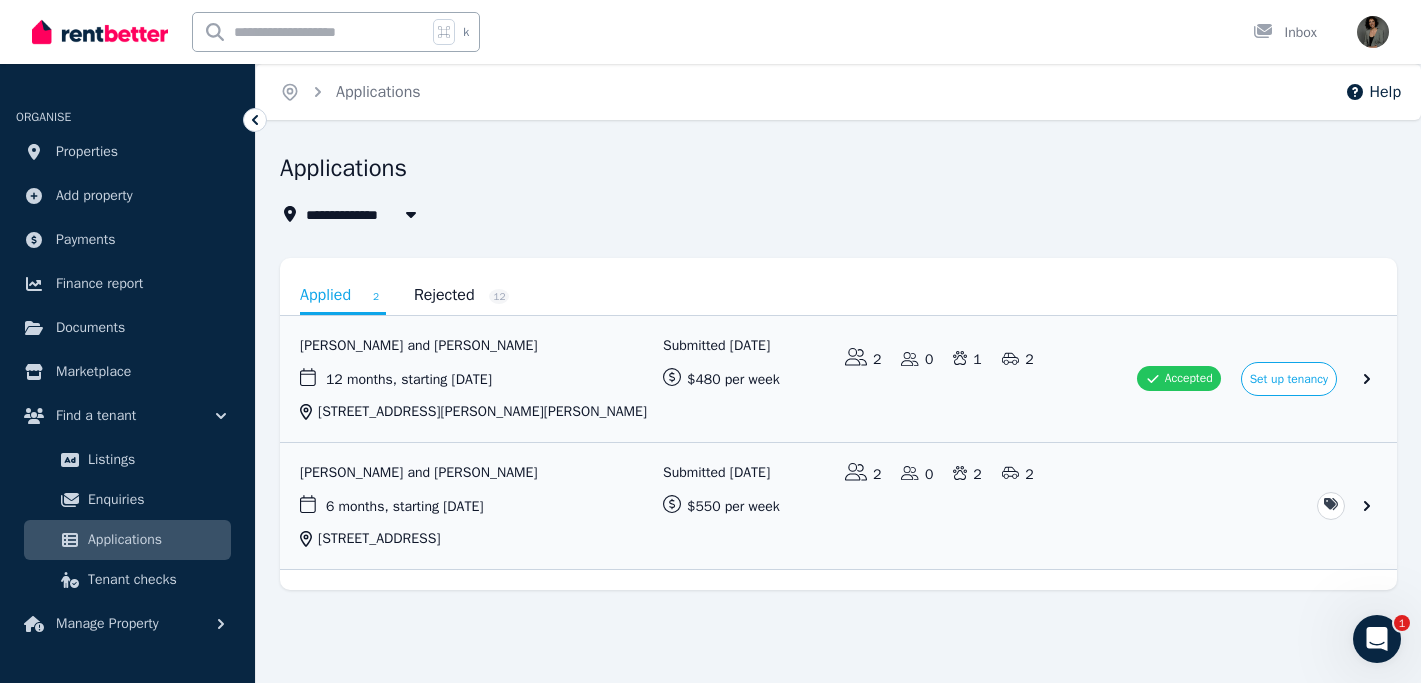 click on "All Properties" at bounding box center [364, 214] 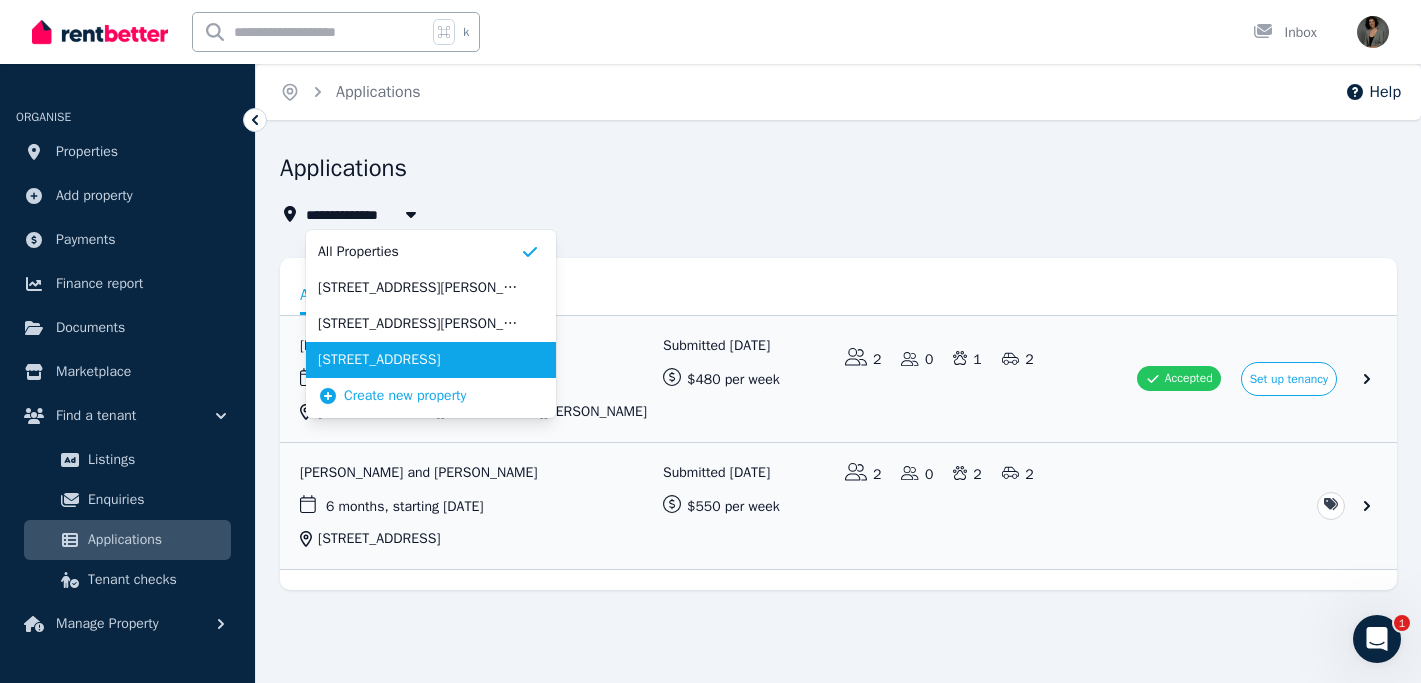 click on "[STREET_ADDRESS]" at bounding box center [419, 360] 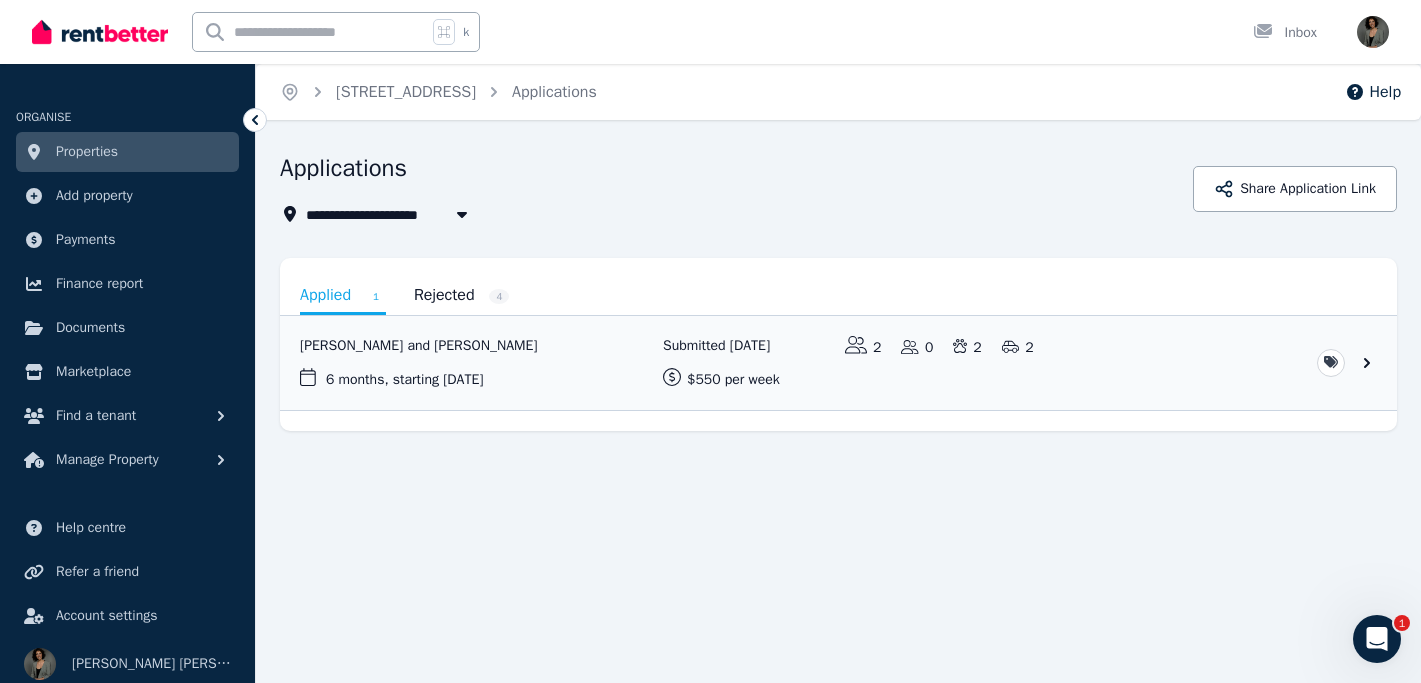 click on "[STREET_ADDRESS]" at bounding box center (385, 214) 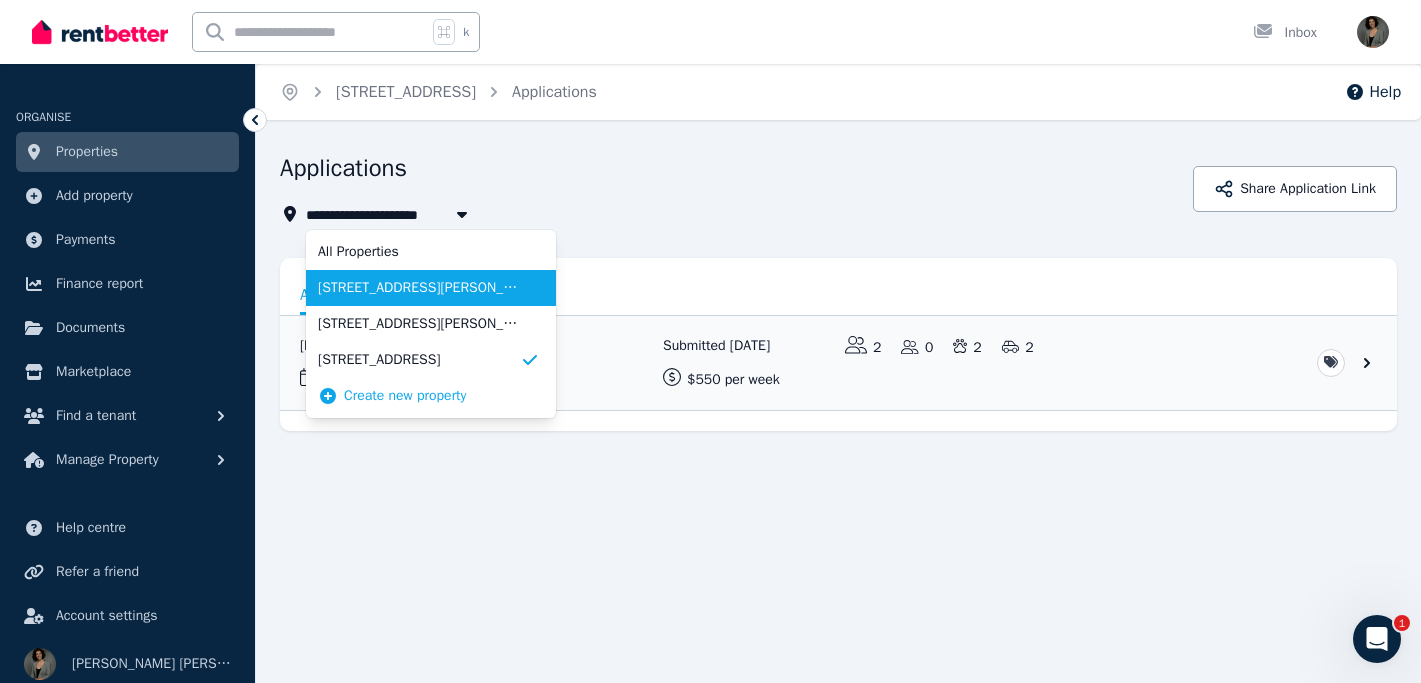 click on "[STREET_ADDRESS][PERSON_NAME][PERSON_NAME]" at bounding box center [419, 288] 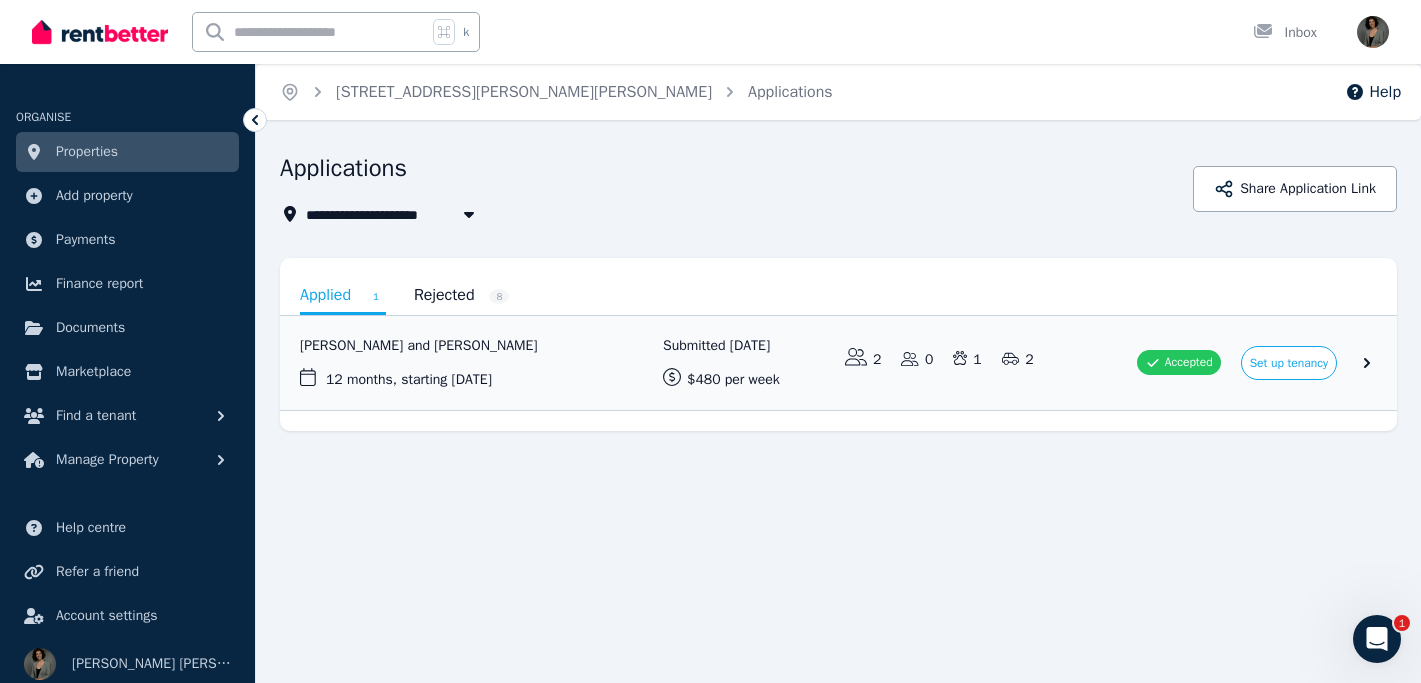 click on "[STREET_ADDRESS][PERSON_NAME][PERSON_NAME]" at bounding box center [488, 214] 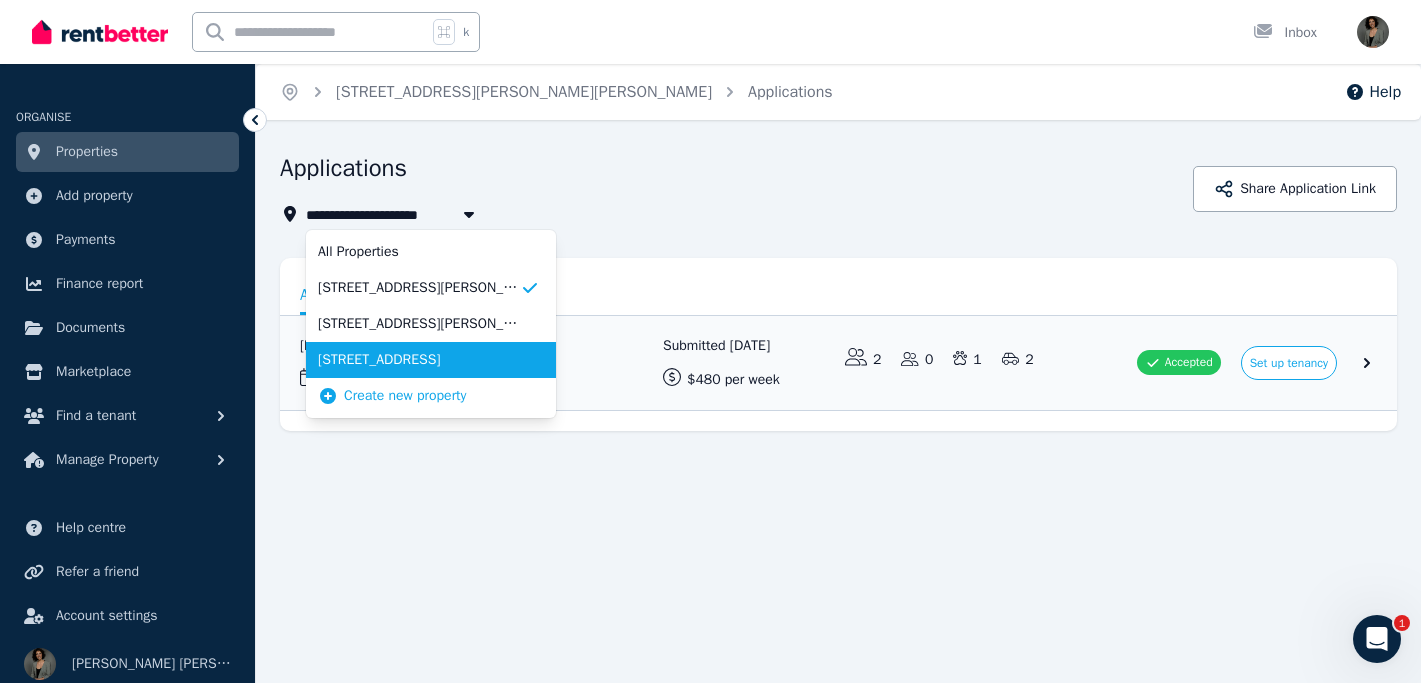 click on "[STREET_ADDRESS]" at bounding box center [419, 360] 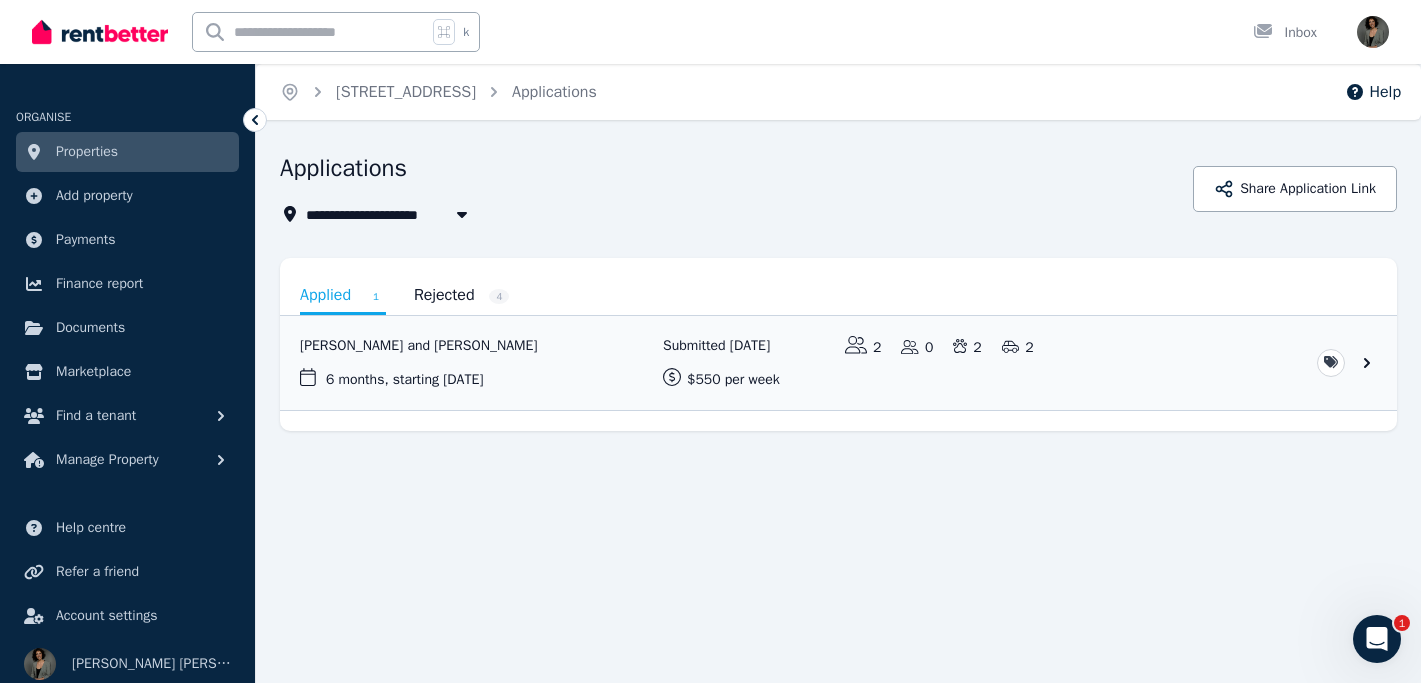 click on "Rejected   4" at bounding box center (462, 295) 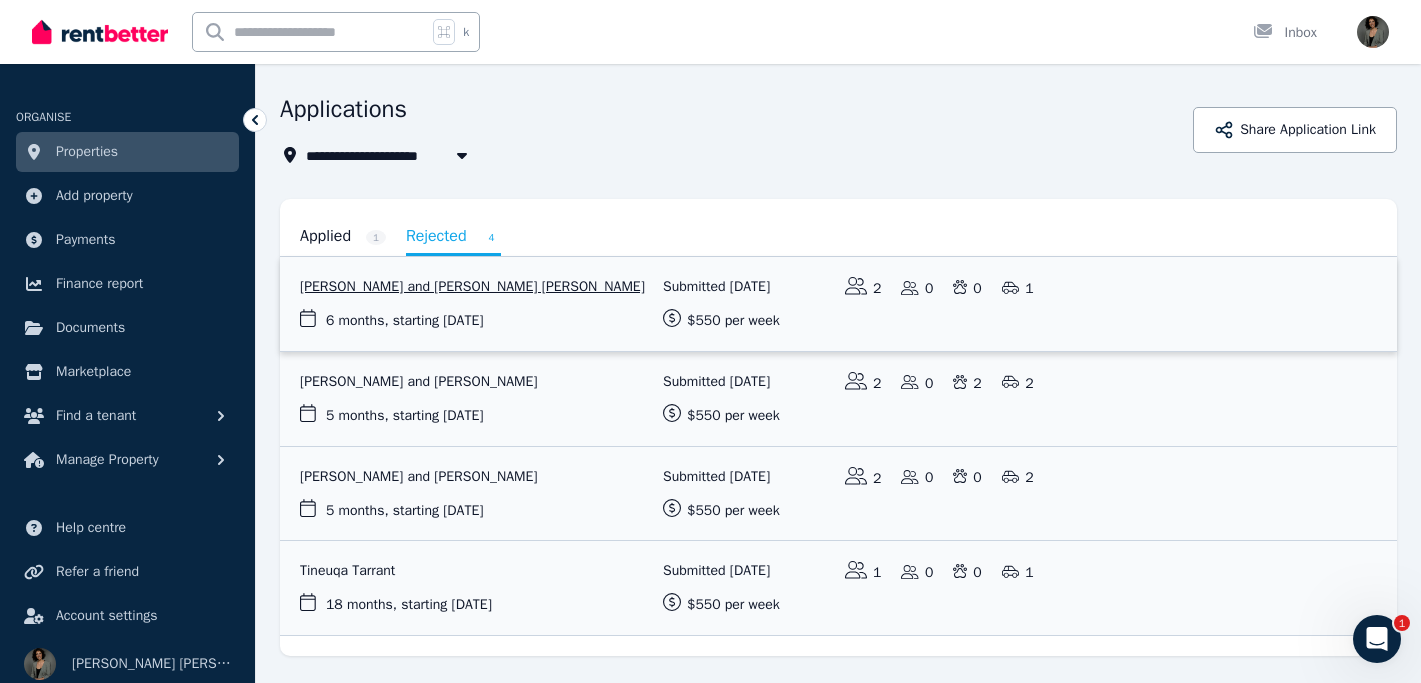 scroll, scrollTop: 112, scrollLeft: 0, axis: vertical 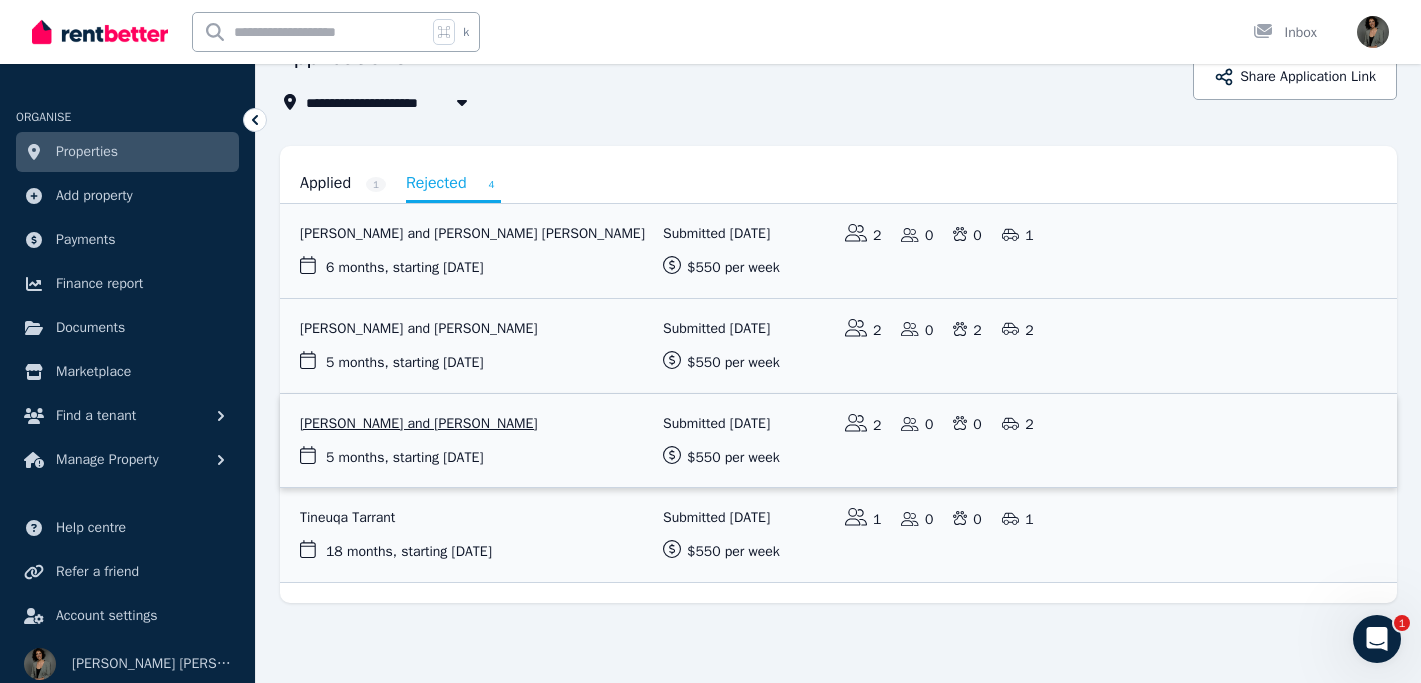 click at bounding box center [838, 441] 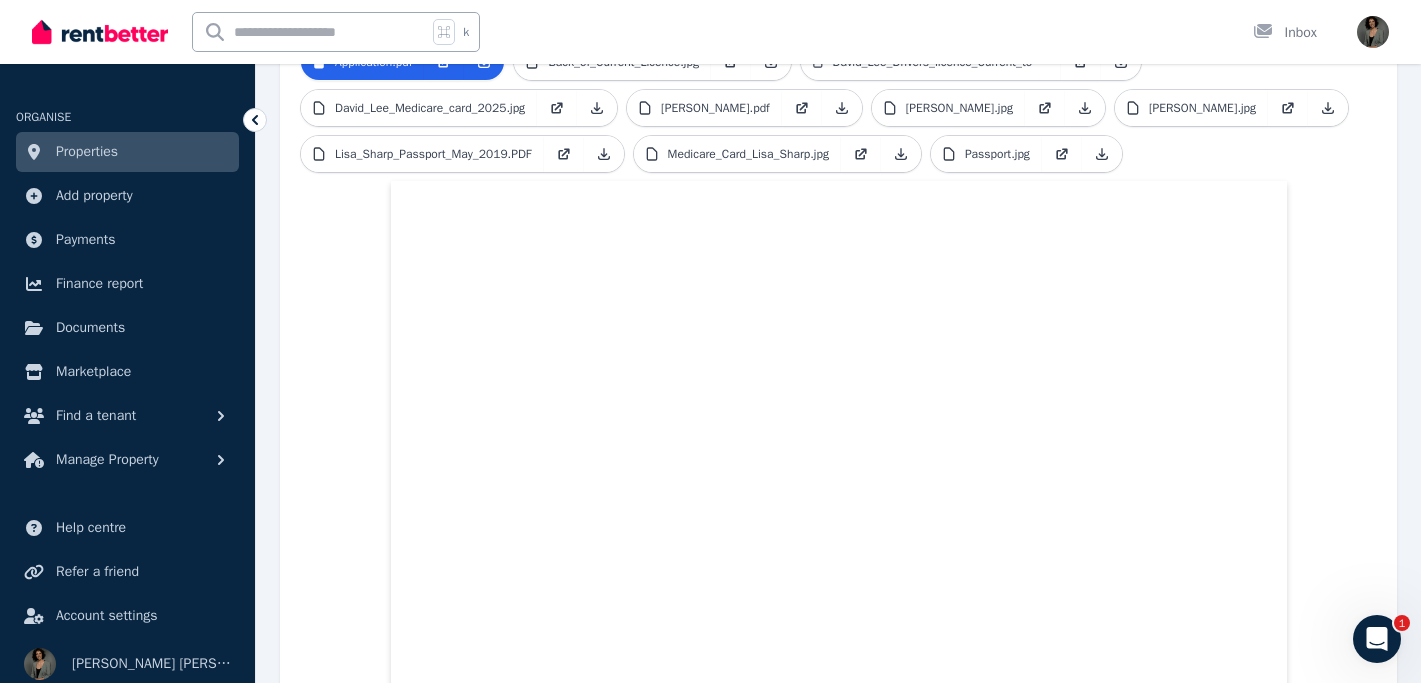 scroll, scrollTop: 0, scrollLeft: 0, axis: both 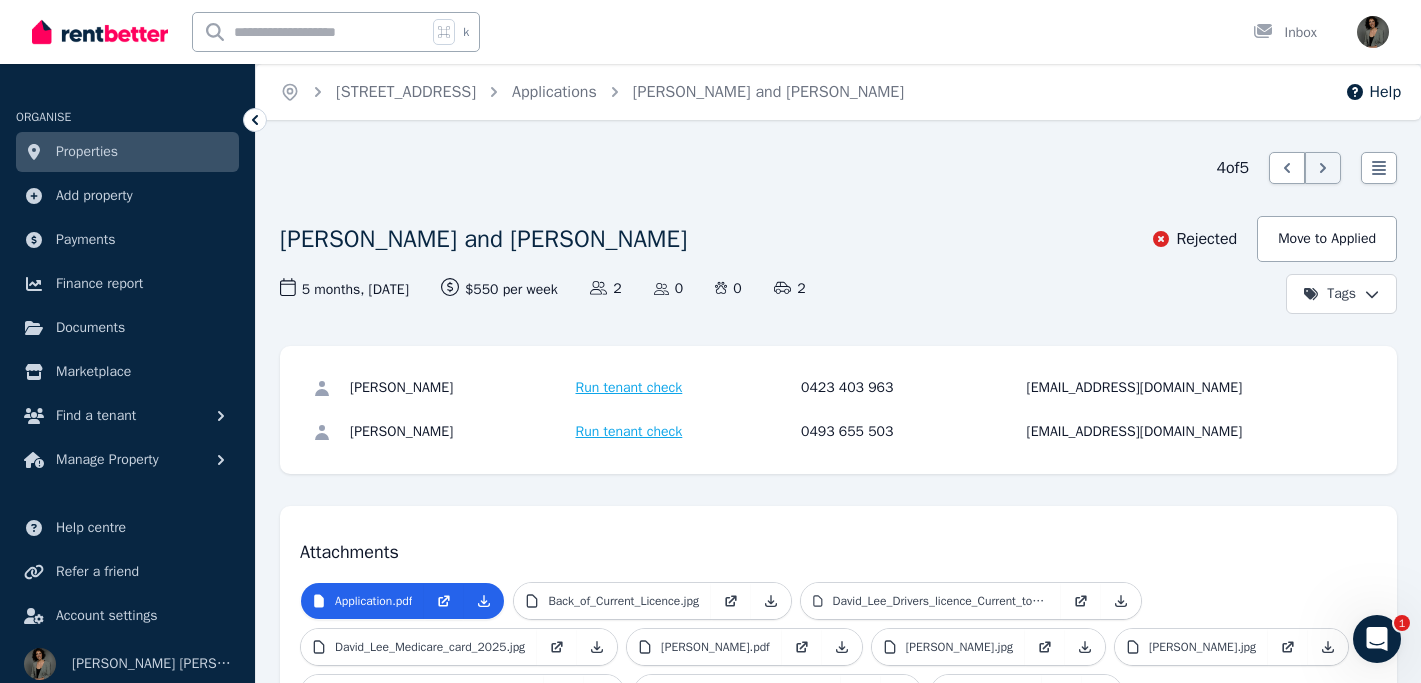 click on "Properties" at bounding box center [87, 152] 